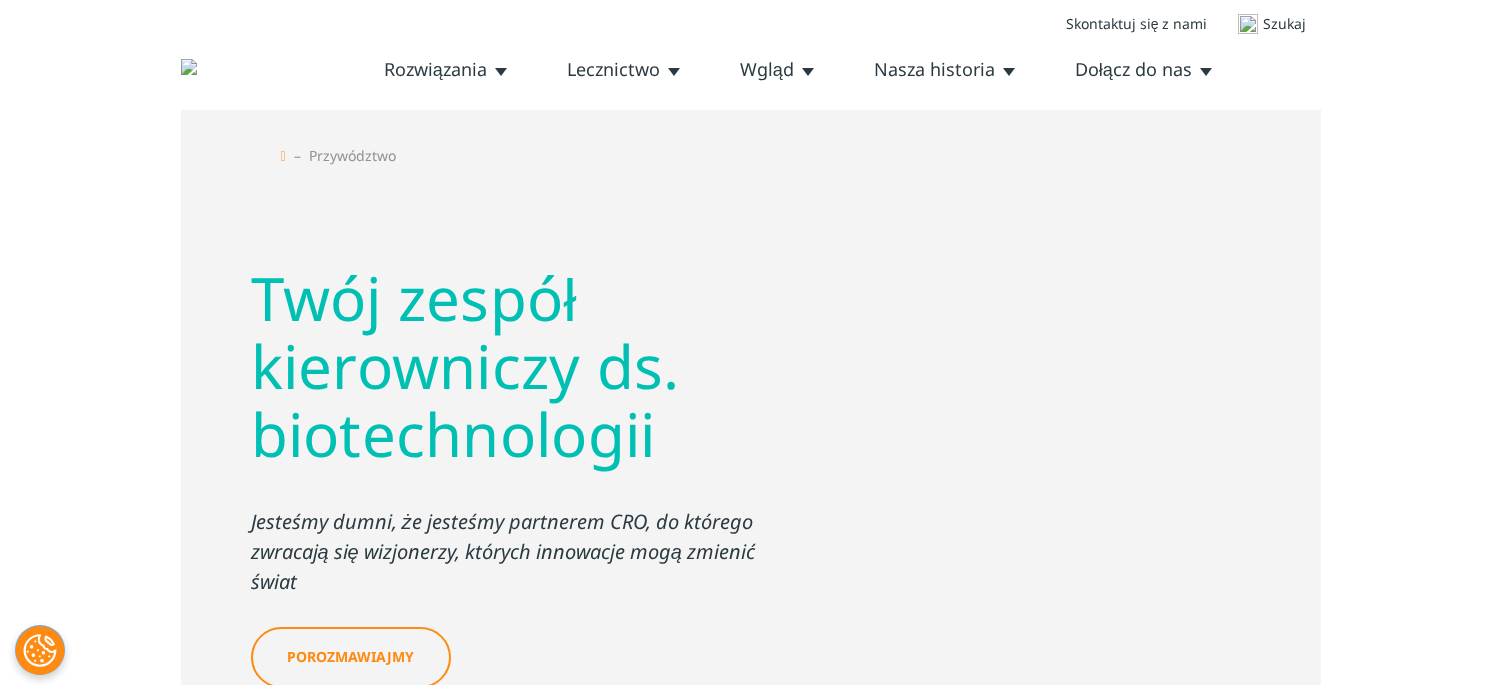 scroll, scrollTop: 0, scrollLeft: 0, axis: both 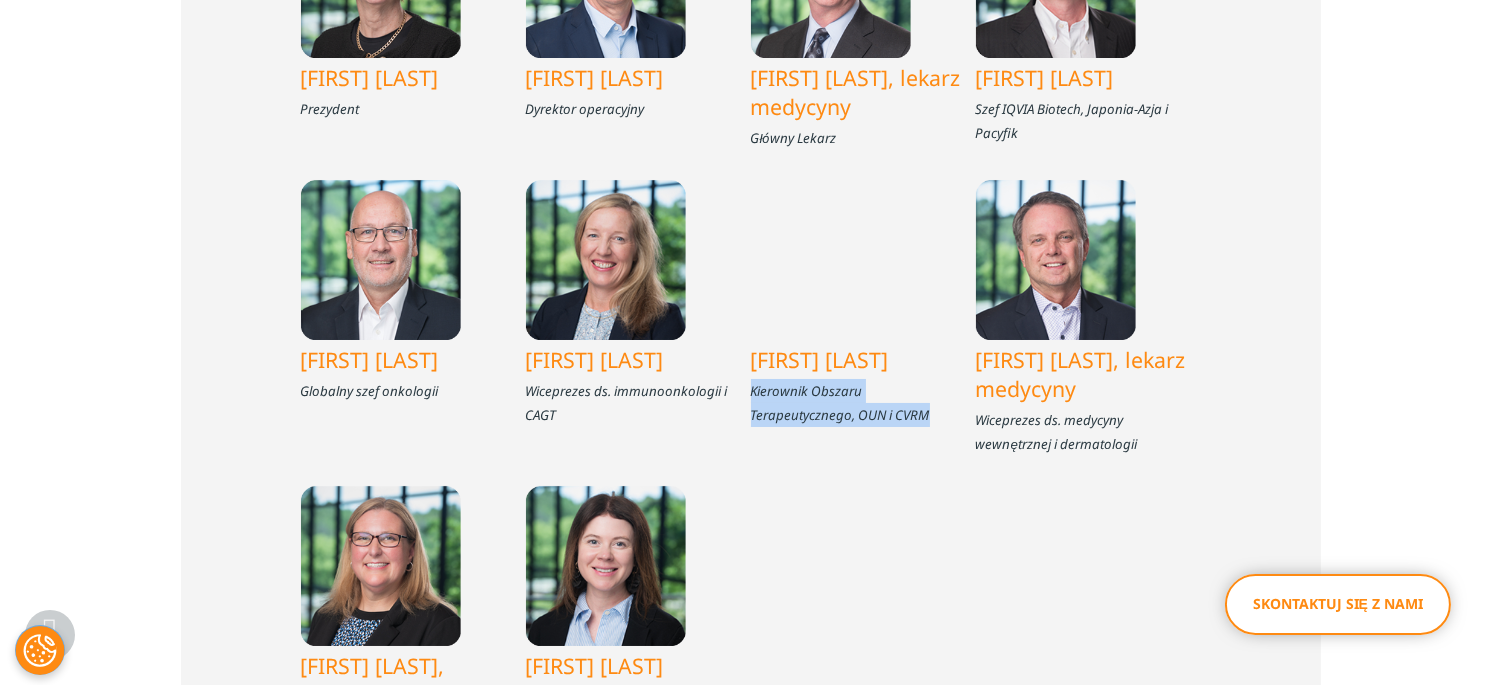 drag, startPoint x: 751, startPoint y: 396, endPoint x: 931, endPoint y: 421, distance: 181.72781 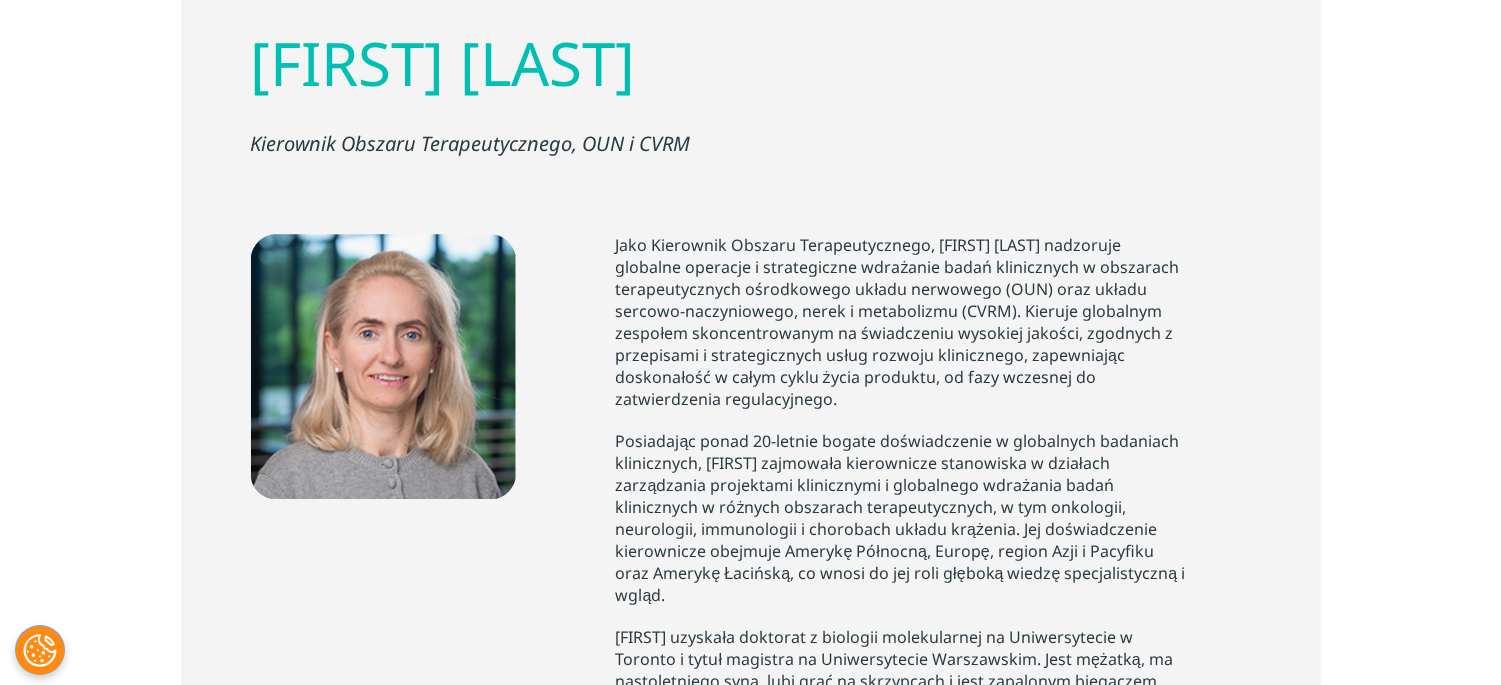 scroll, scrollTop: 222, scrollLeft: 0, axis: vertical 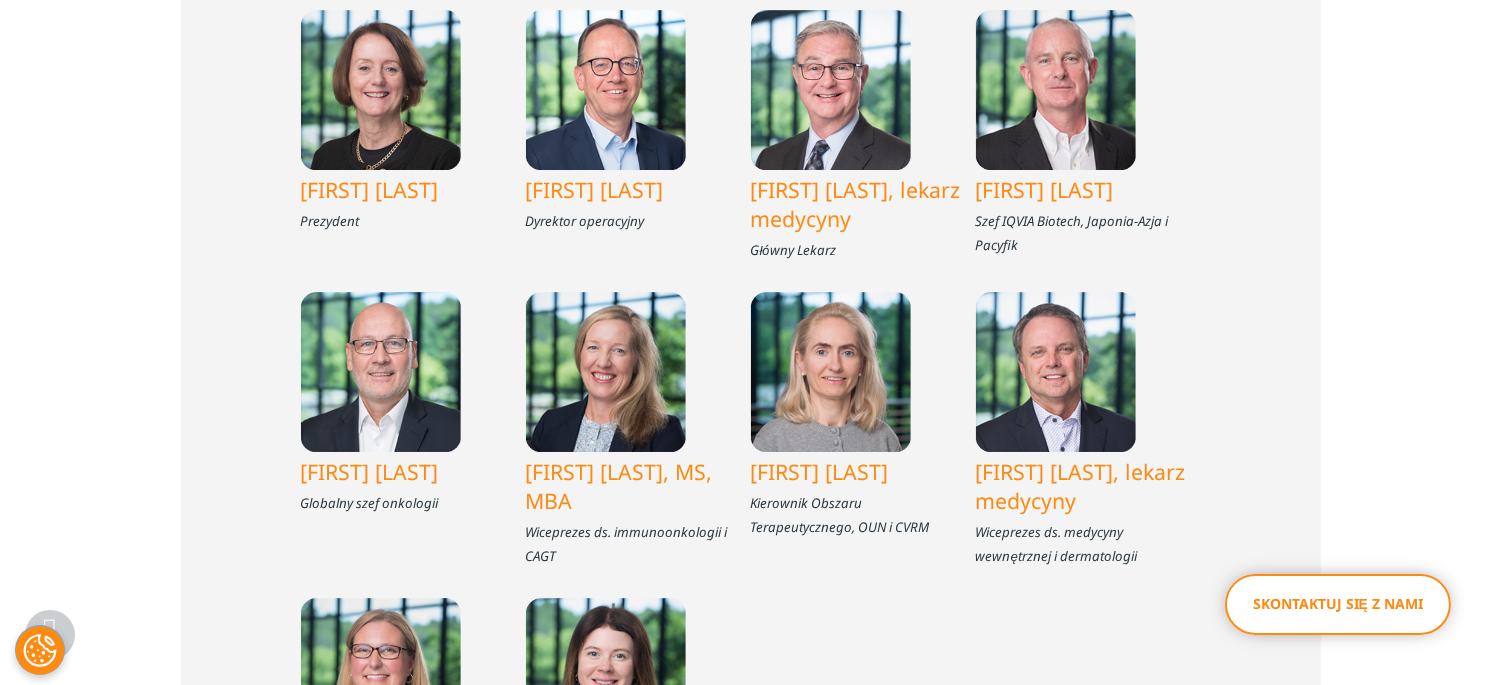 click at bounding box center [831, 372] 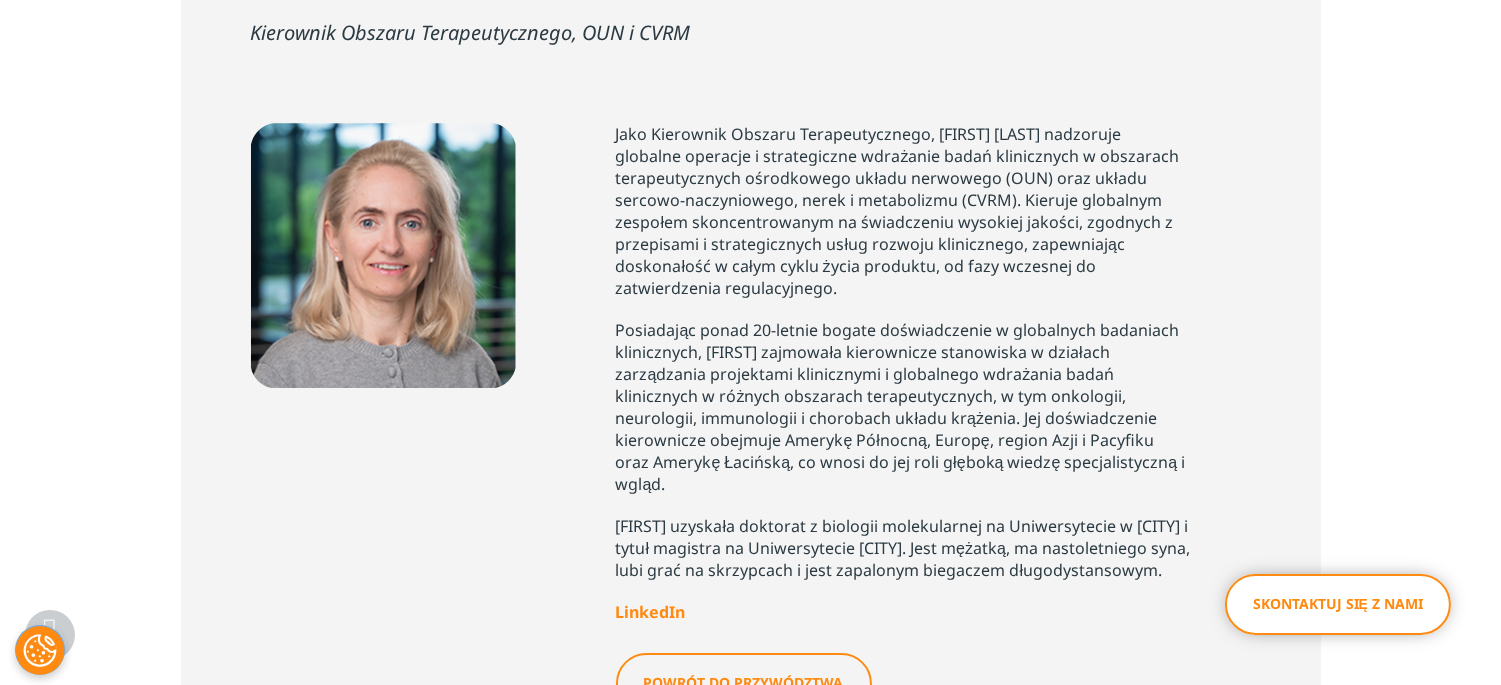 scroll, scrollTop: 333, scrollLeft: 0, axis: vertical 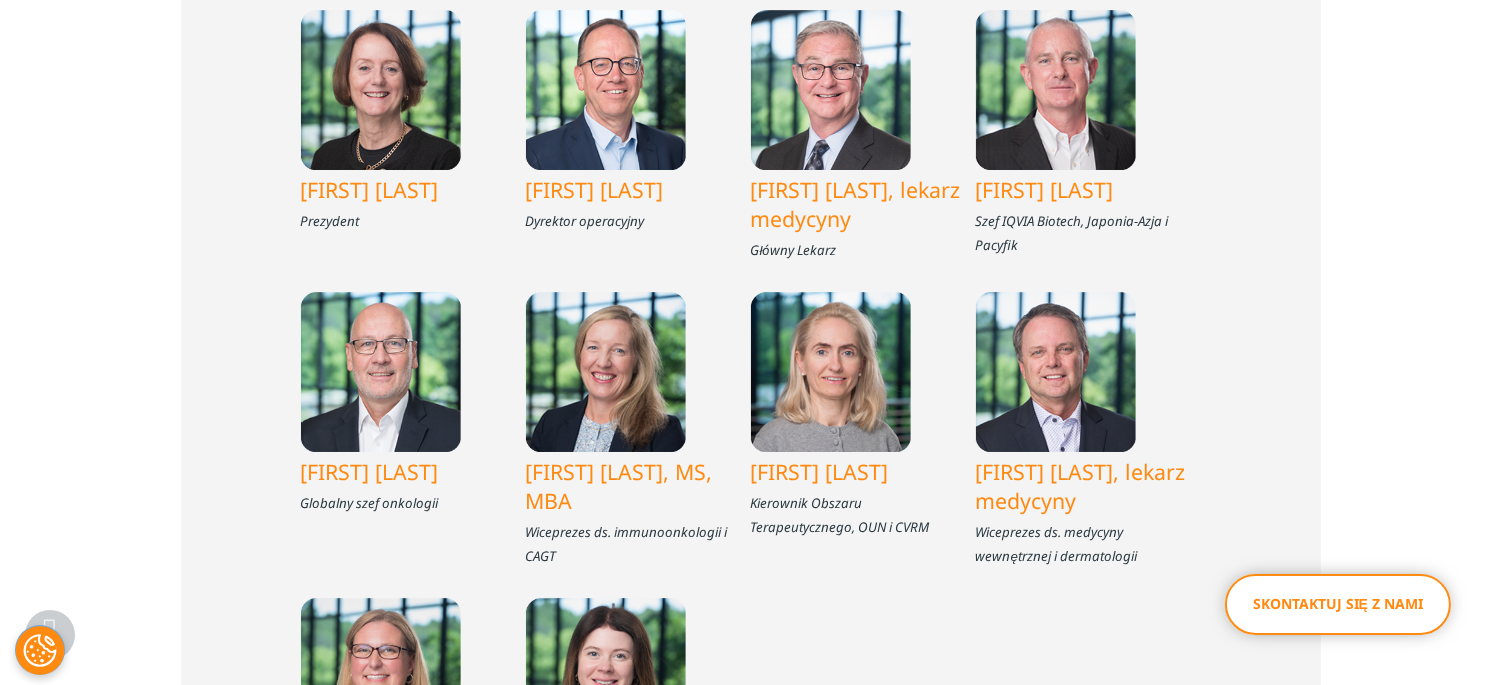 click at bounding box center [831, 372] 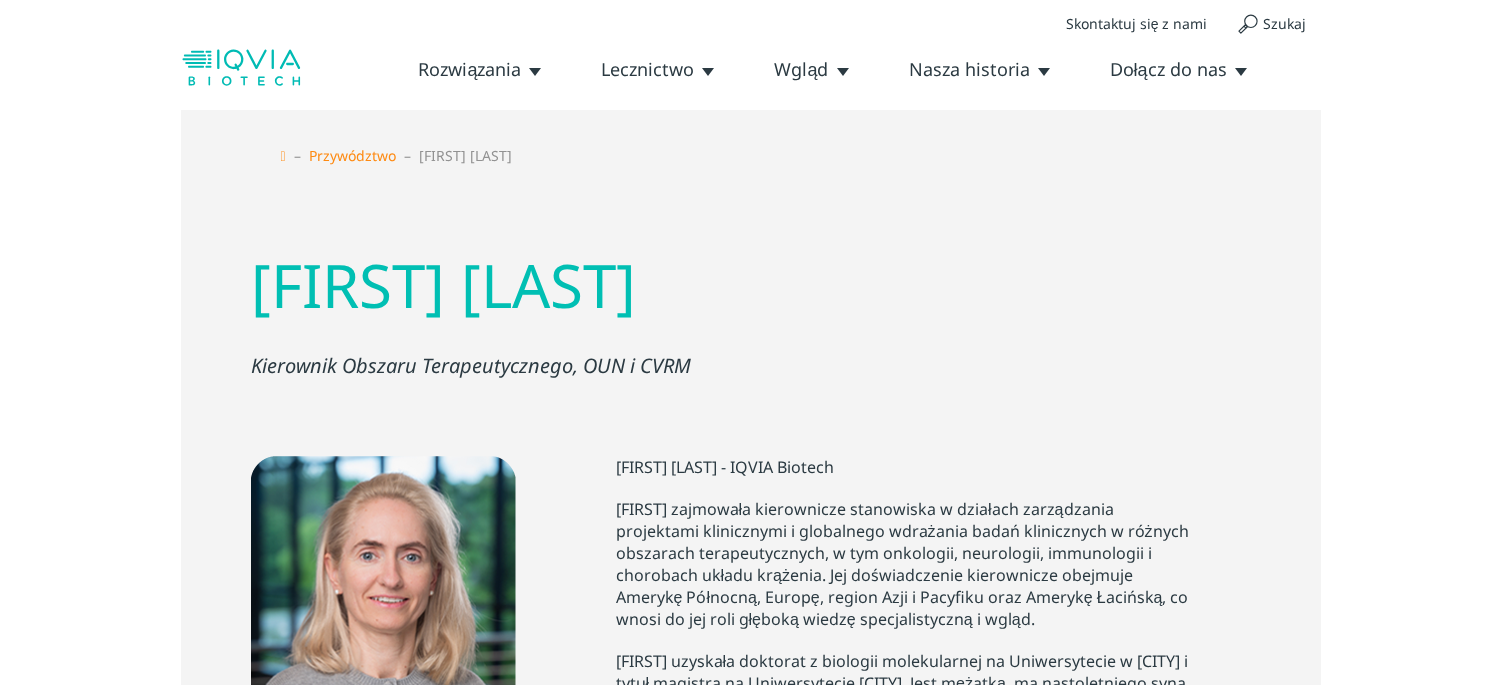 scroll, scrollTop: 0, scrollLeft: 0, axis: both 